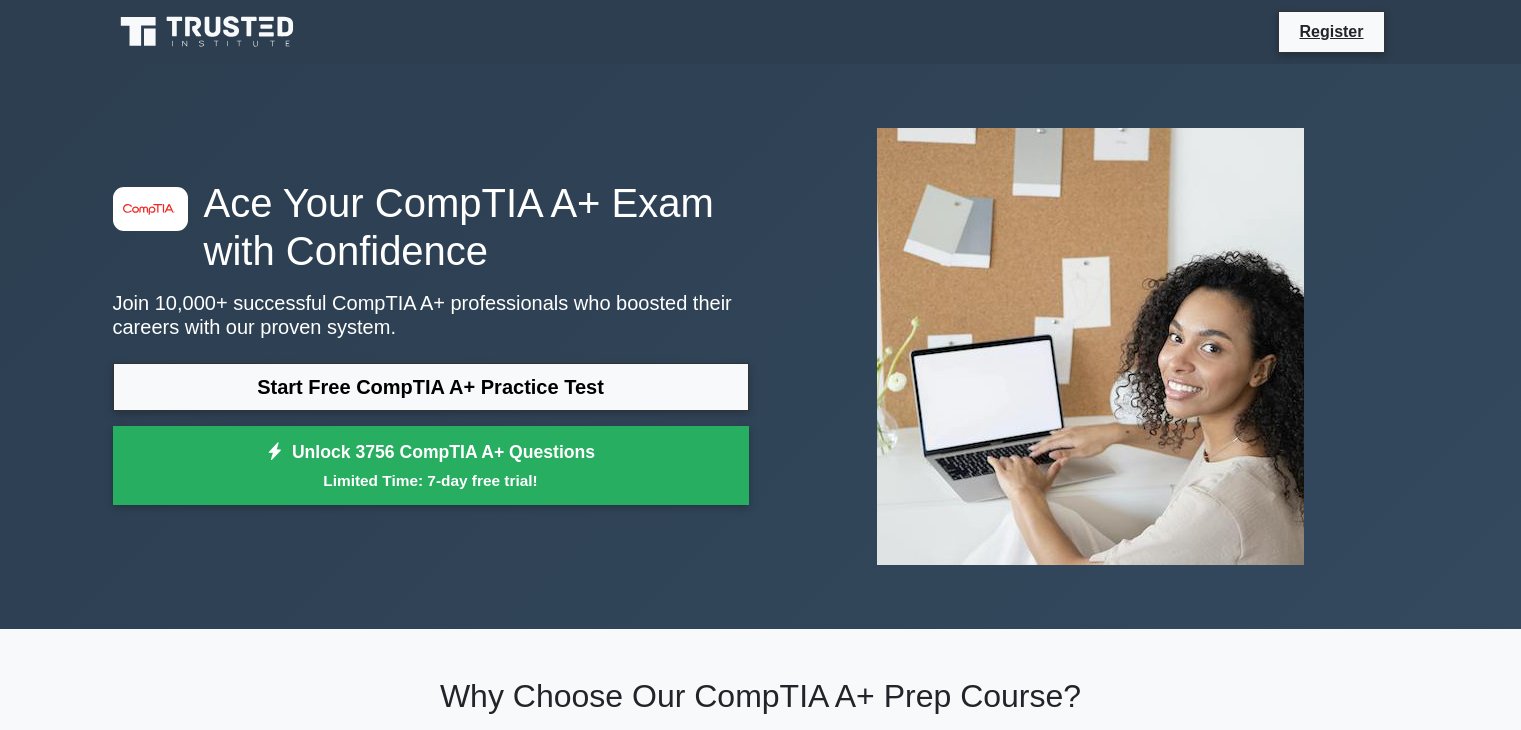 scroll, scrollTop: 0, scrollLeft: 0, axis: both 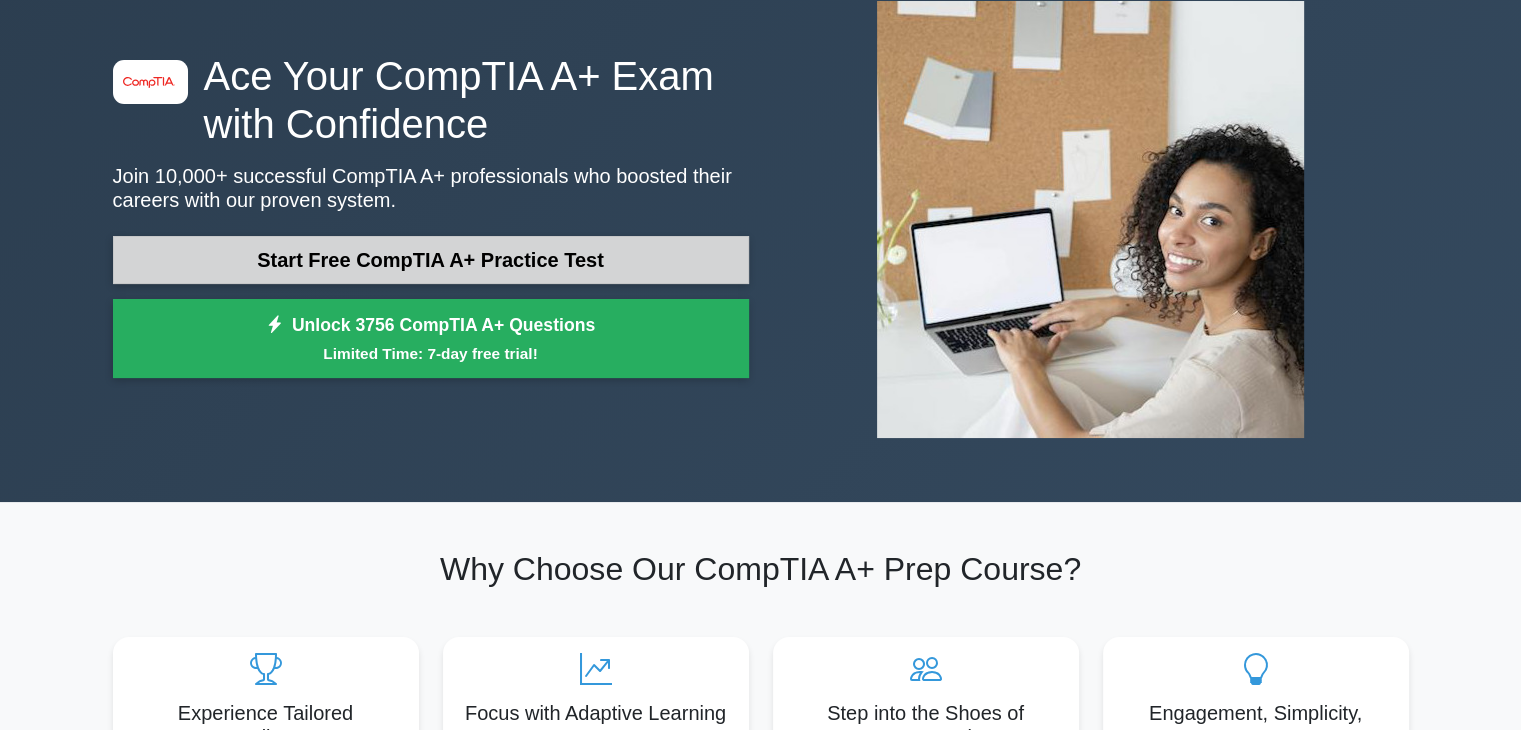 click on "Start Free CompTIA A+ Practice Test" at bounding box center (431, 260) 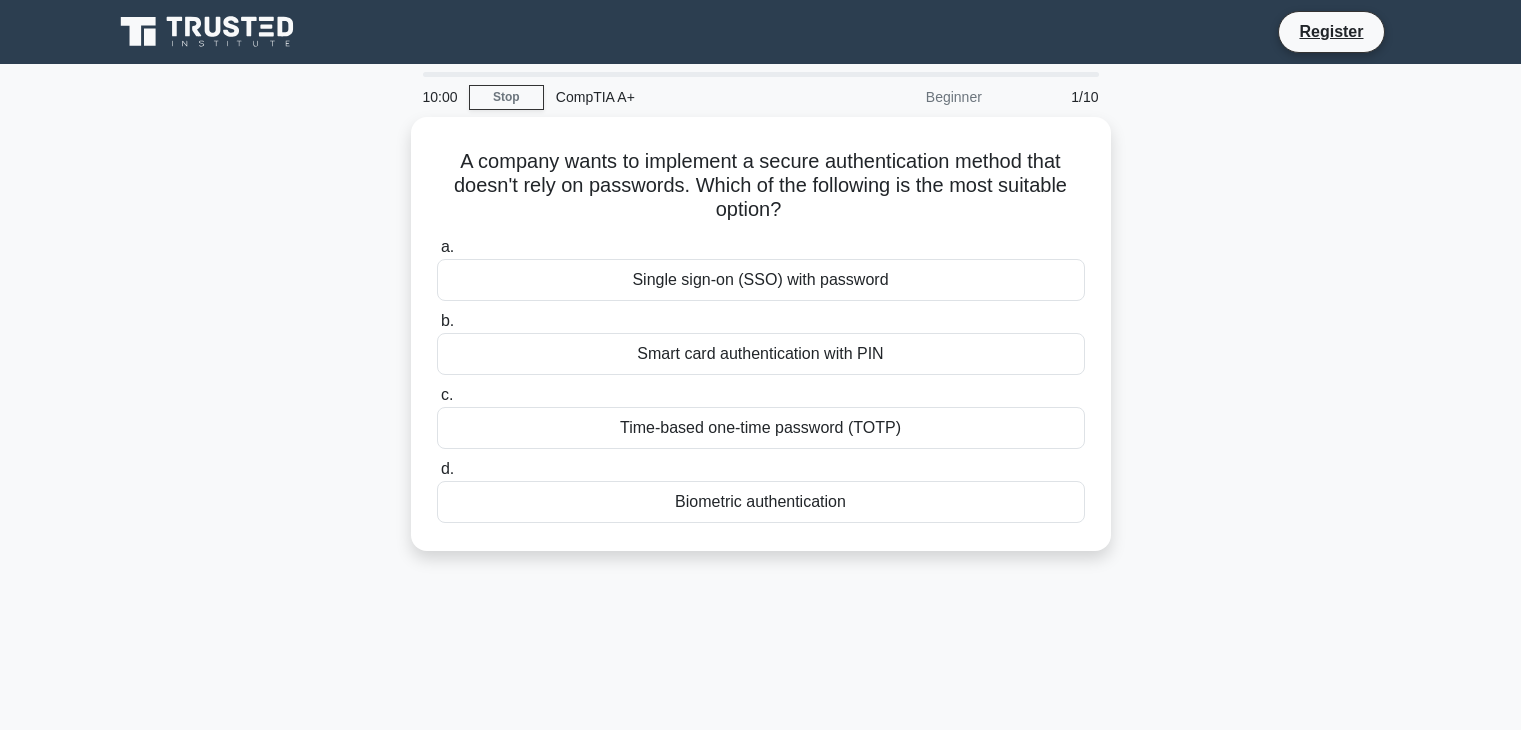 scroll, scrollTop: 0, scrollLeft: 0, axis: both 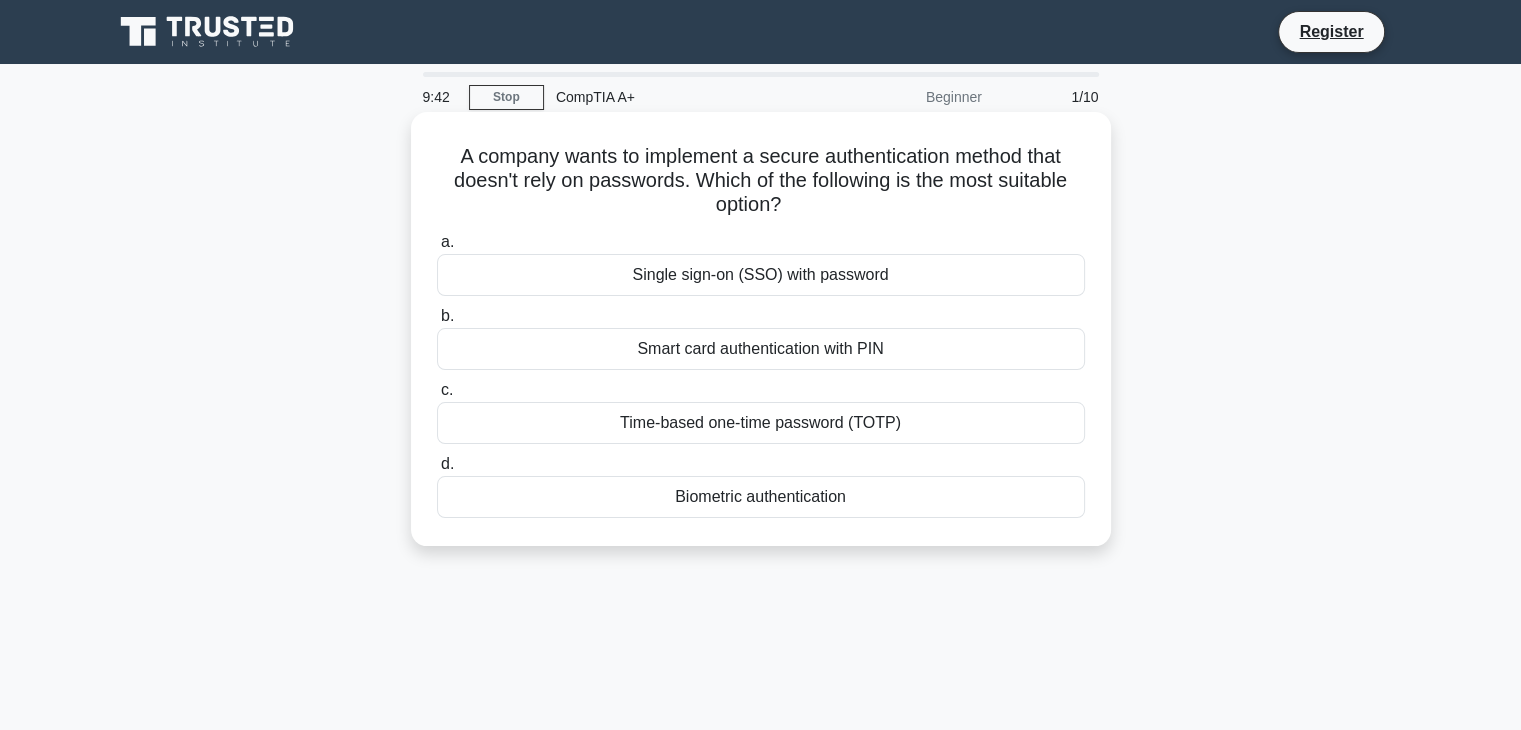 click on "Single sign-on (SSO) with password" at bounding box center [761, 275] 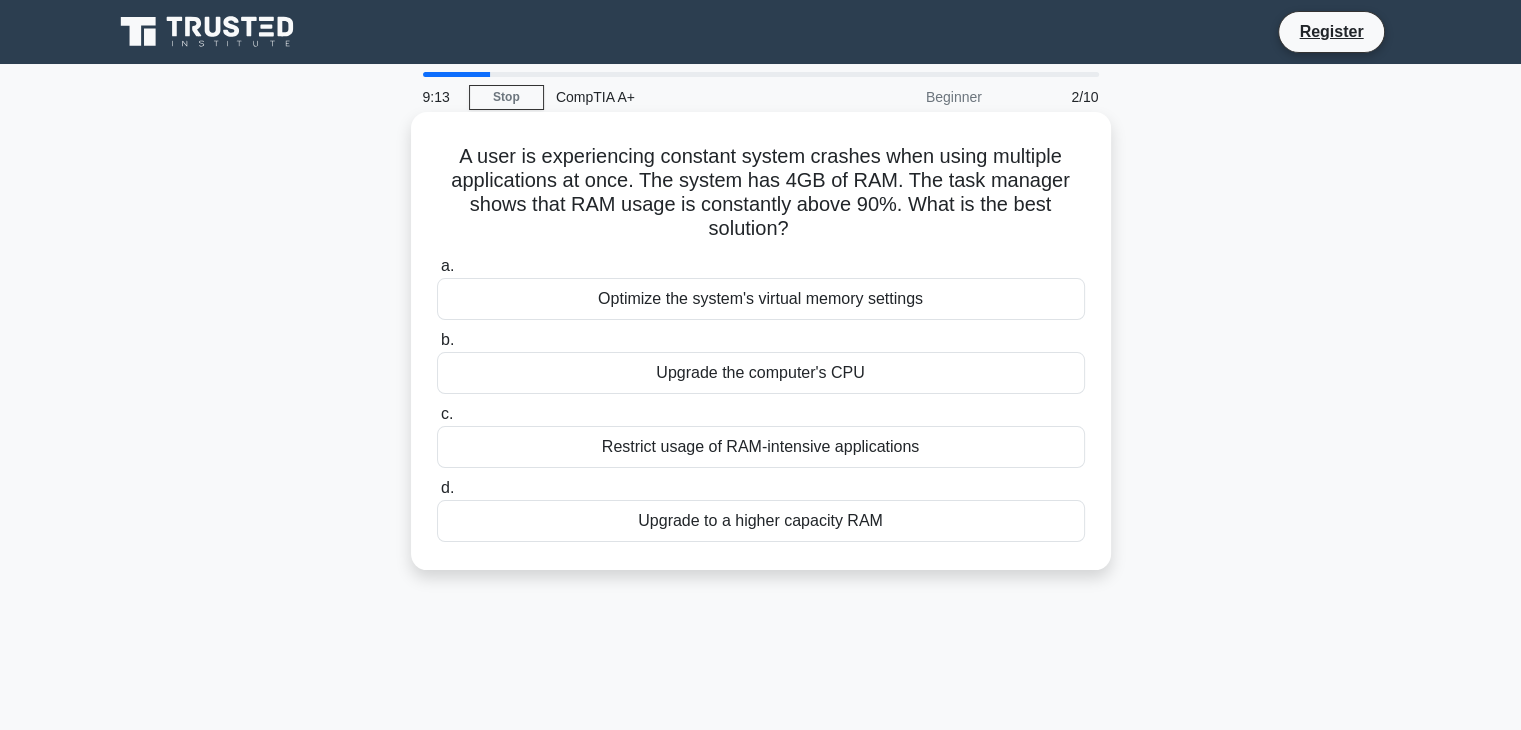 click on "Upgrade to a higher capacity RAM" at bounding box center (761, 521) 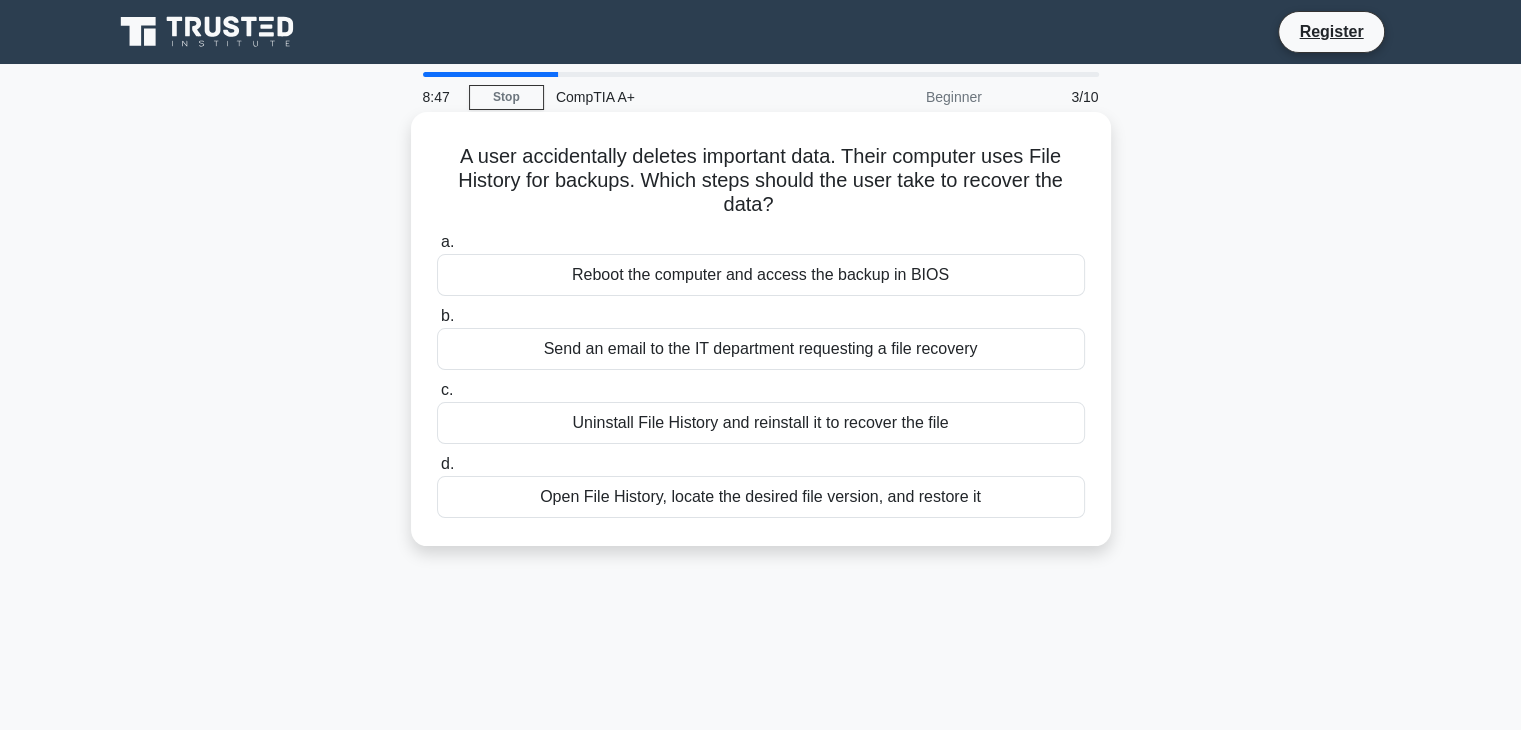 click on "Open File History, locate the desired file version, and restore it" at bounding box center (761, 497) 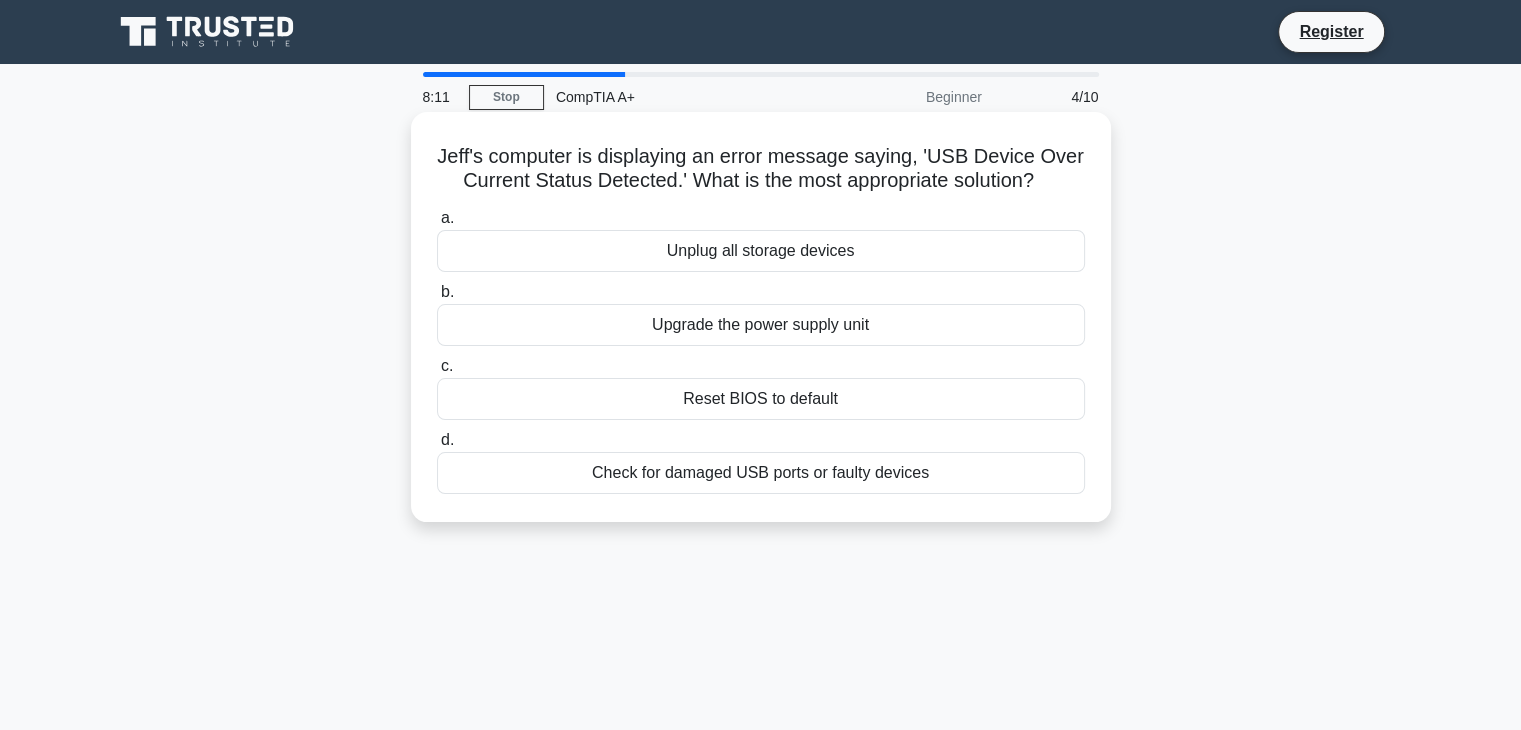 click on "Unplug all storage devices" at bounding box center (761, 251) 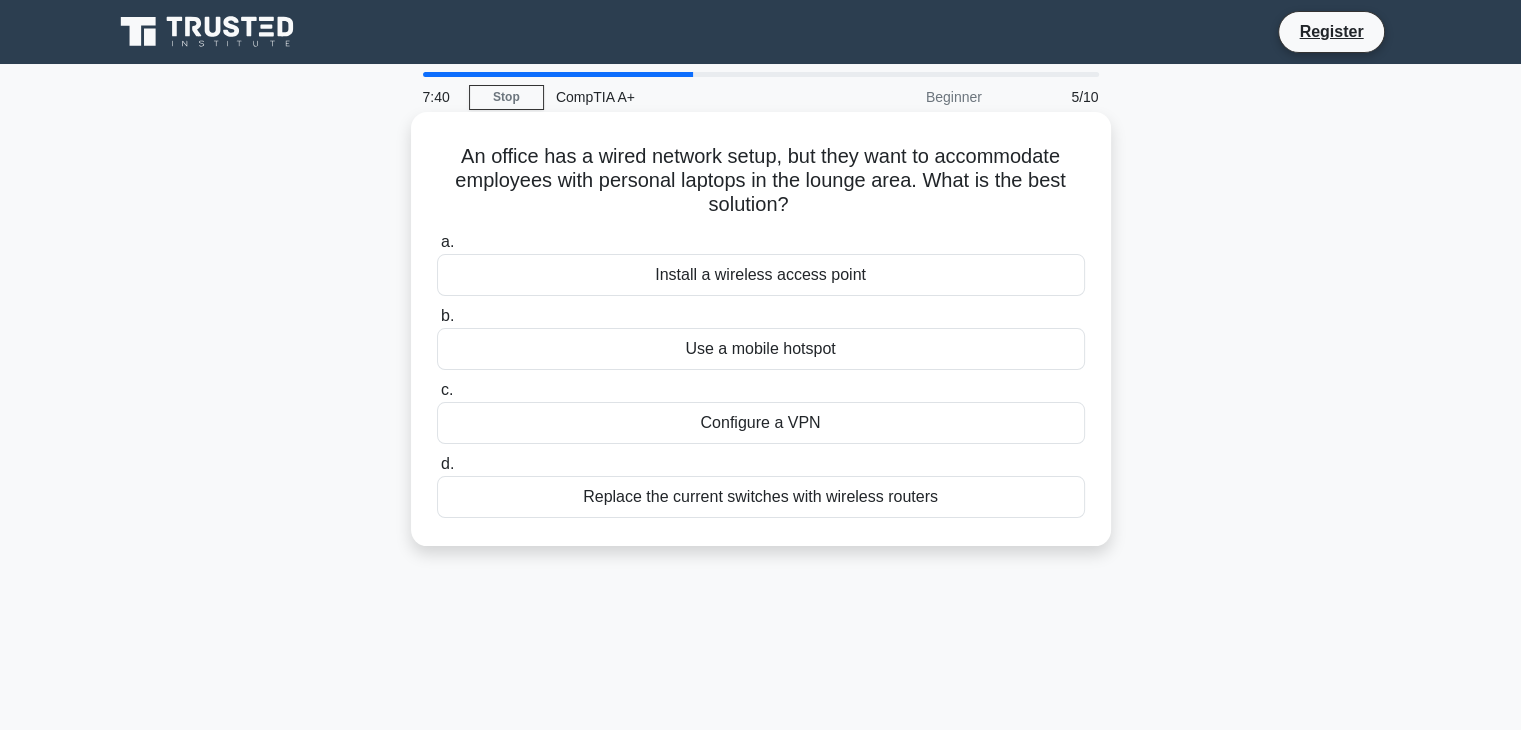 click on "Install a wireless access point" at bounding box center [761, 275] 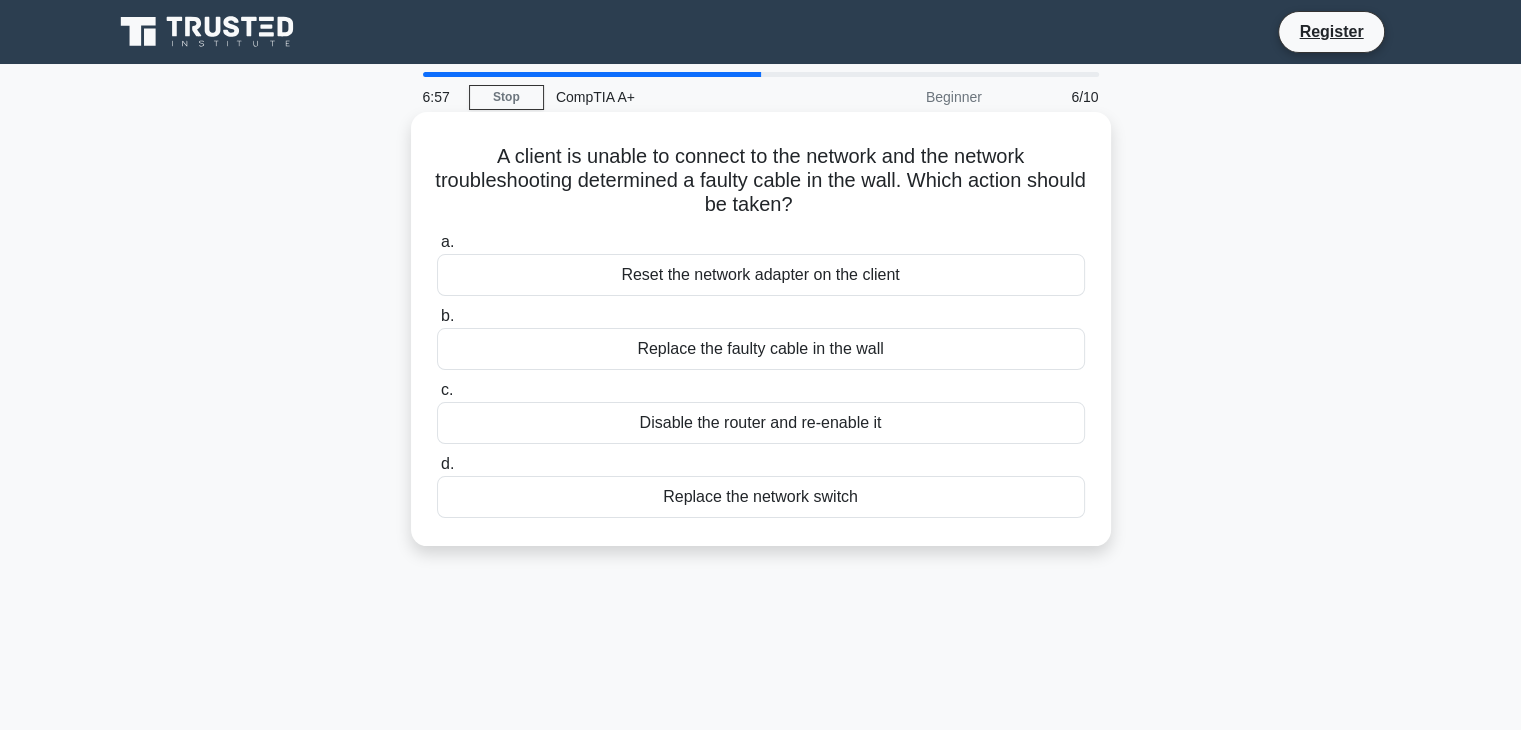 click on "Replace the faulty cable in the wall" at bounding box center [761, 349] 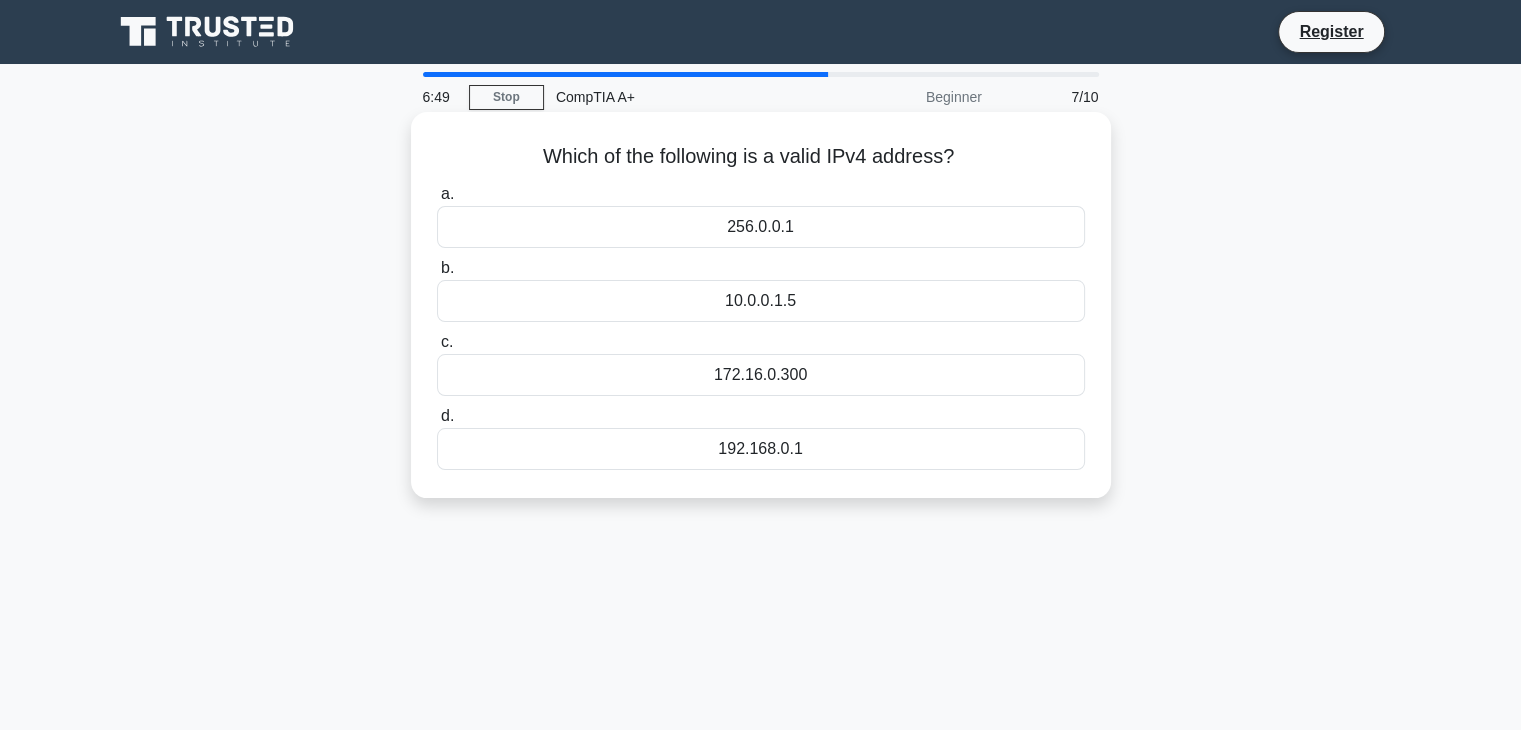 click on "10.0.0.1.5" at bounding box center (761, 301) 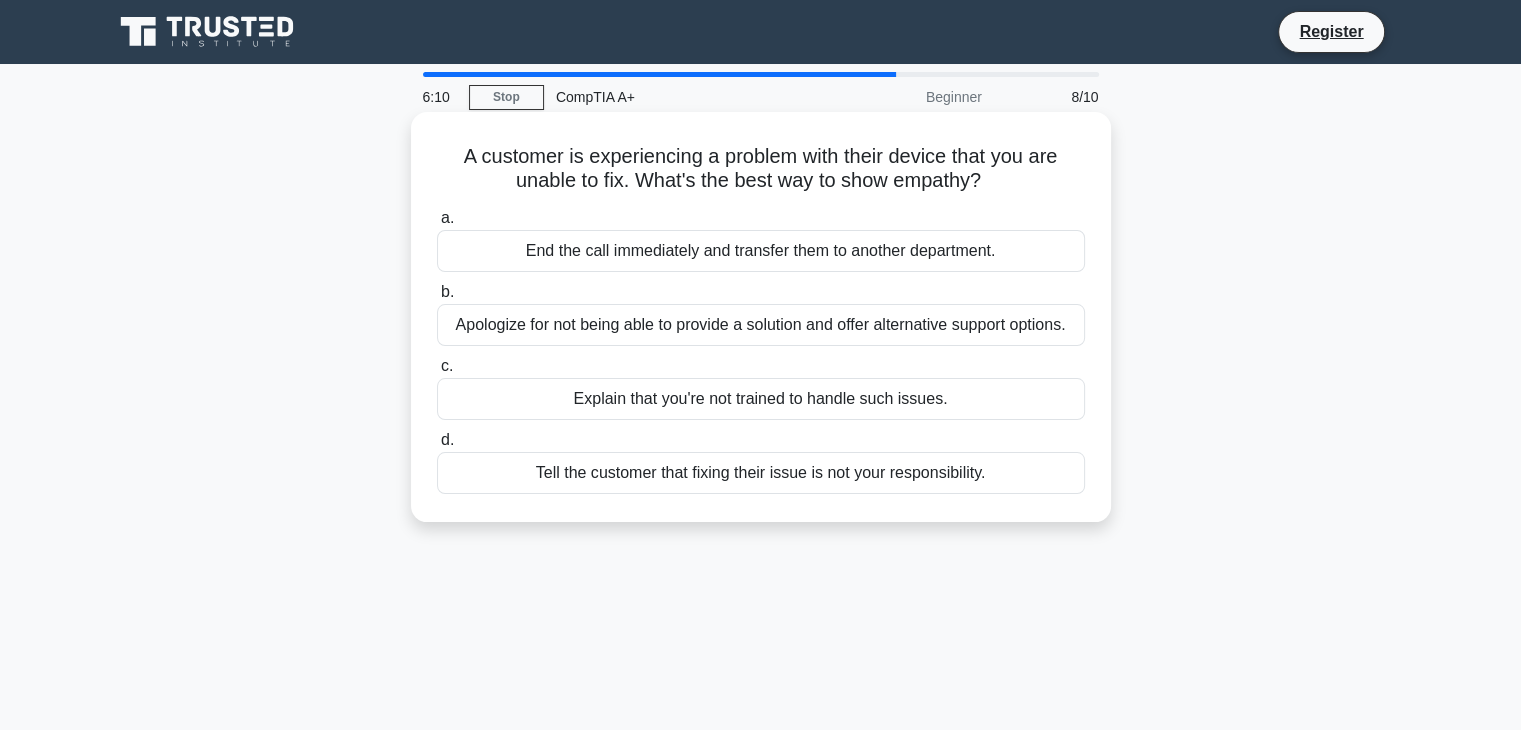 click on "Apologize for not being able to provide a solution and offer alternative support options." at bounding box center (761, 325) 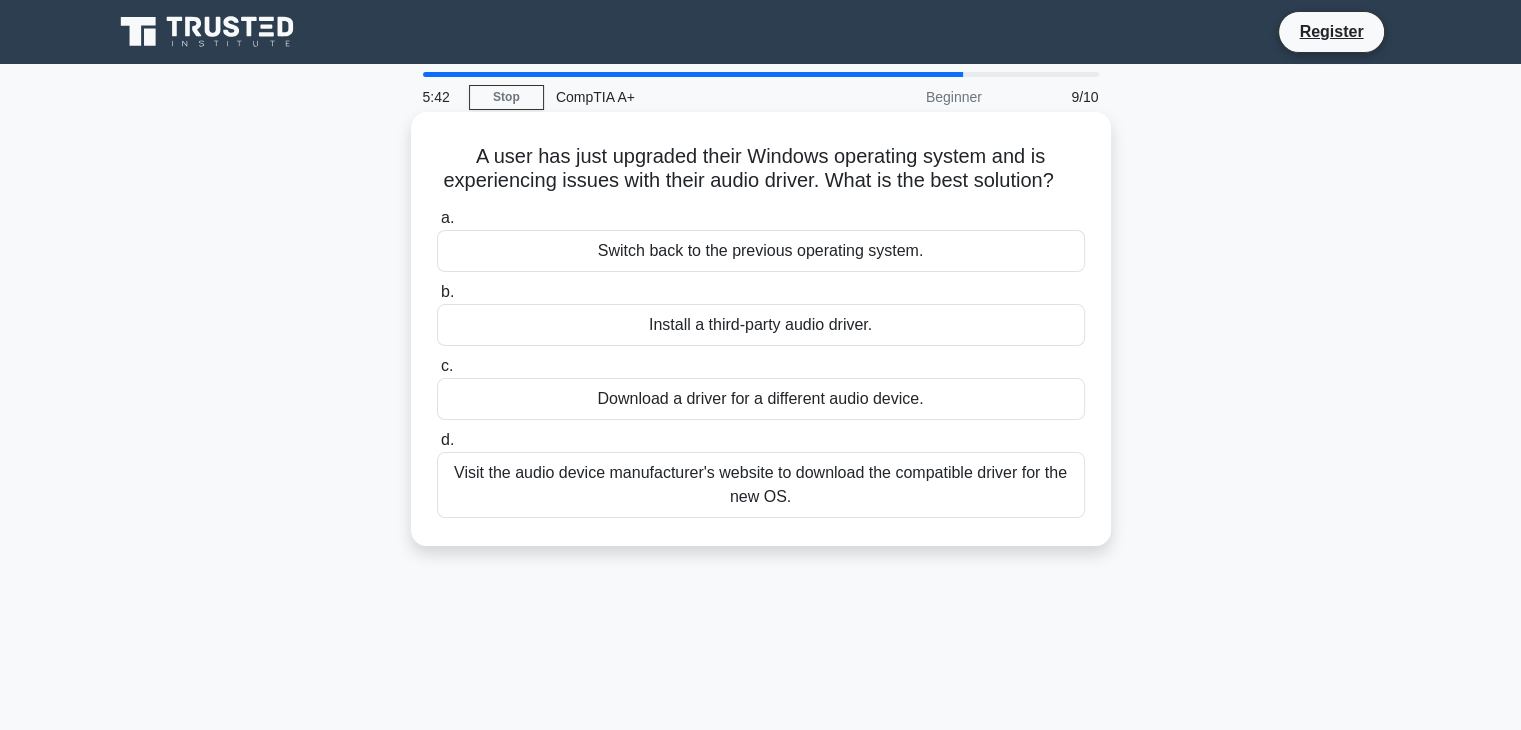 click on "Visit the audio device manufacturer's website to download the compatible driver for the new OS." at bounding box center (761, 485) 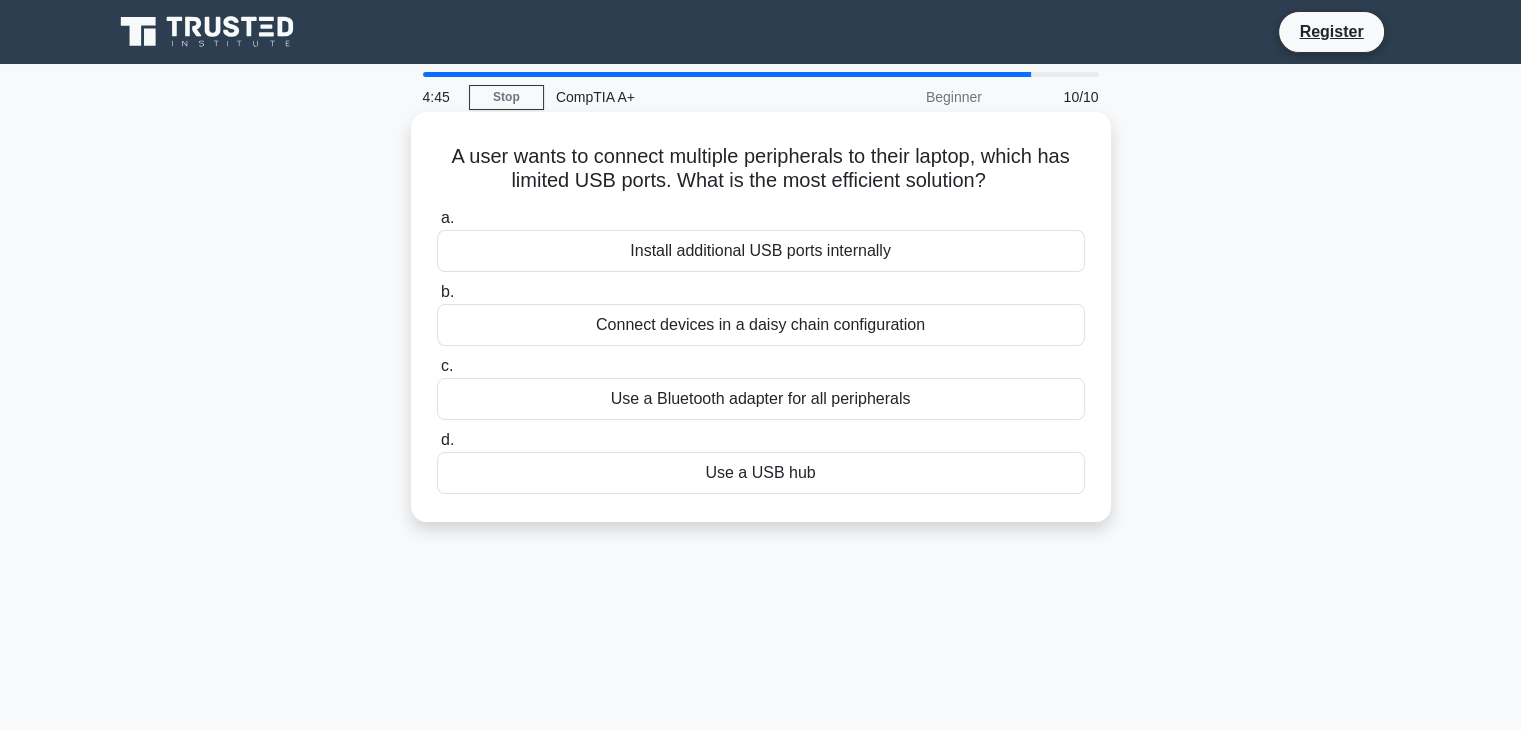 click on "Use a USB hub" at bounding box center (761, 473) 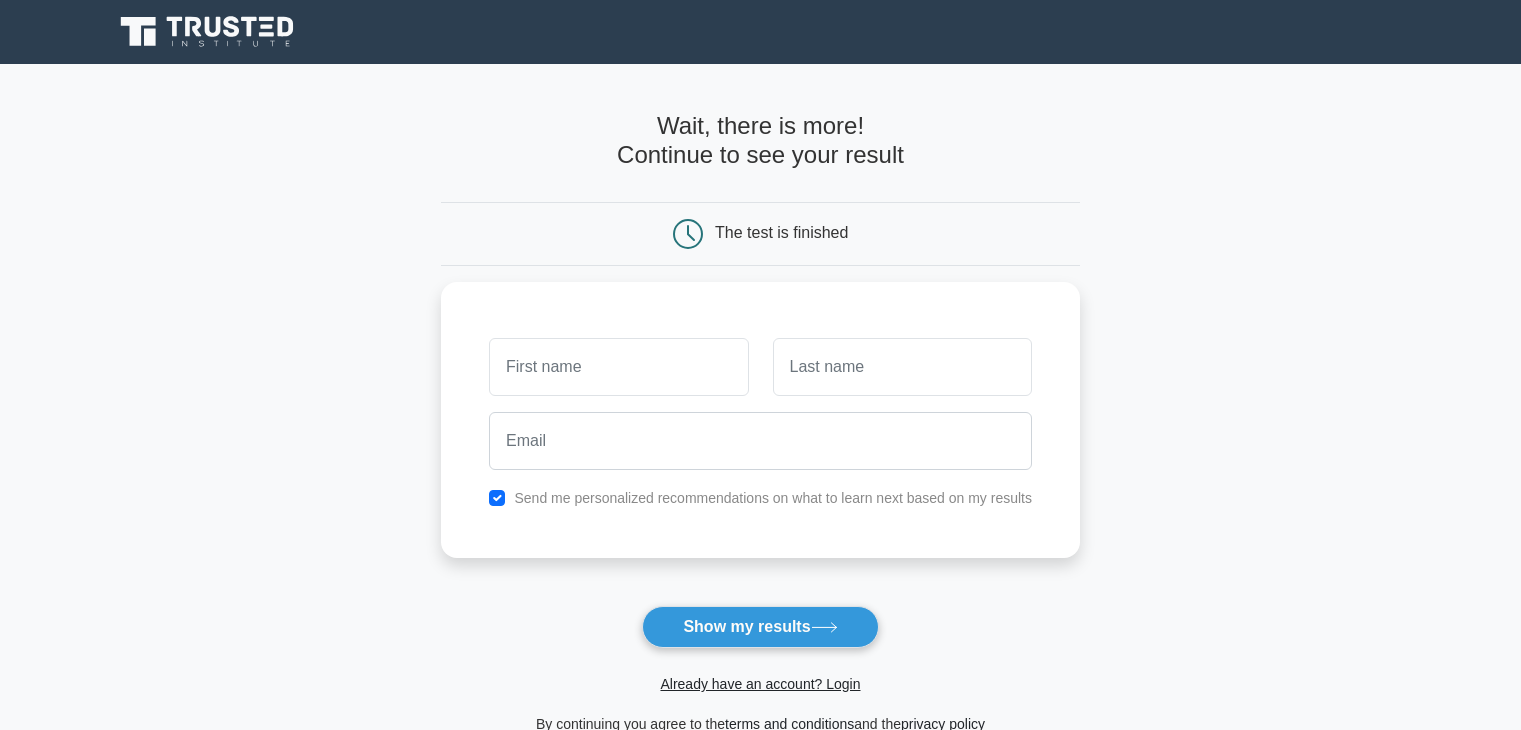 scroll, scrollTop: 0, scrollLeft: 0, axis: both 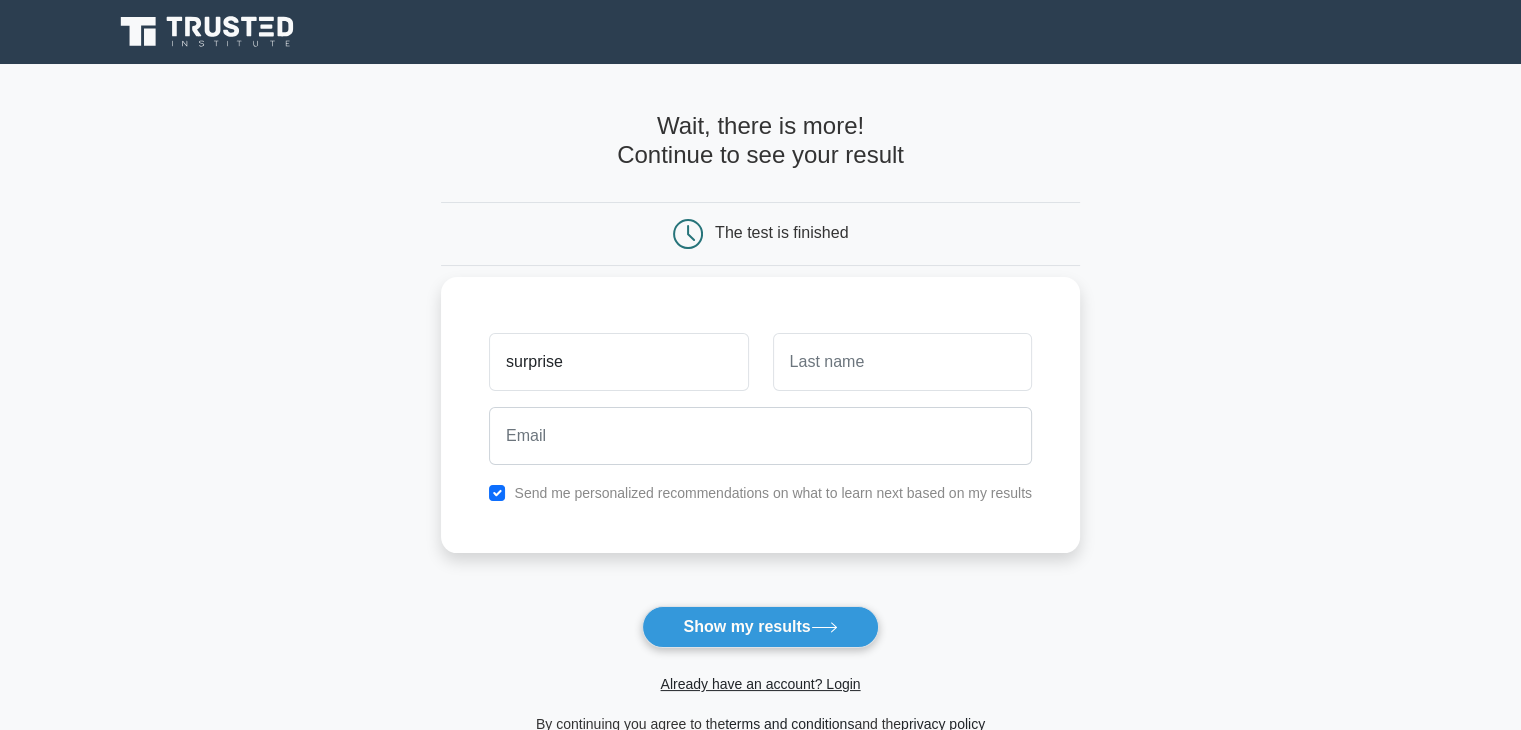 type on "surprise" 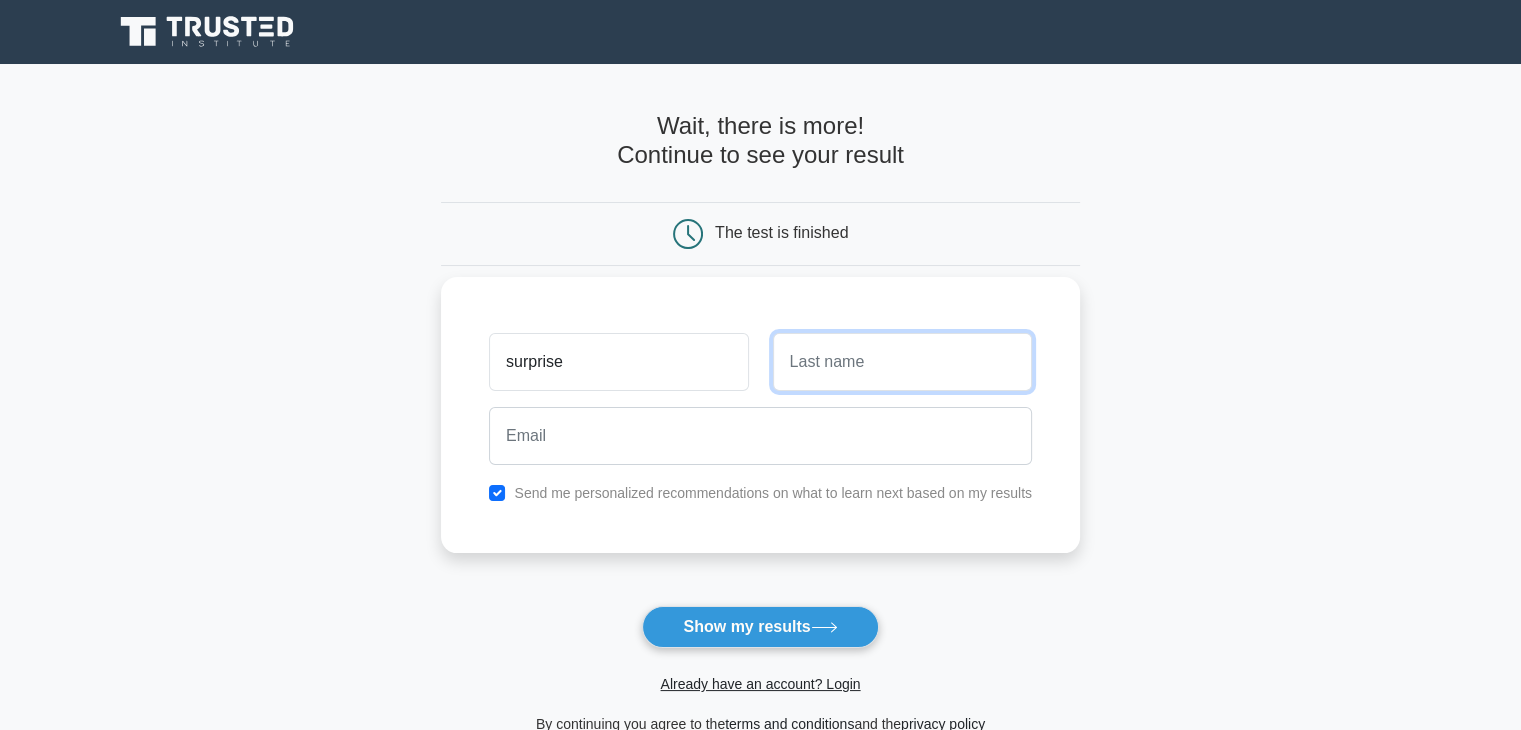 click at bounding box center (902, 362) 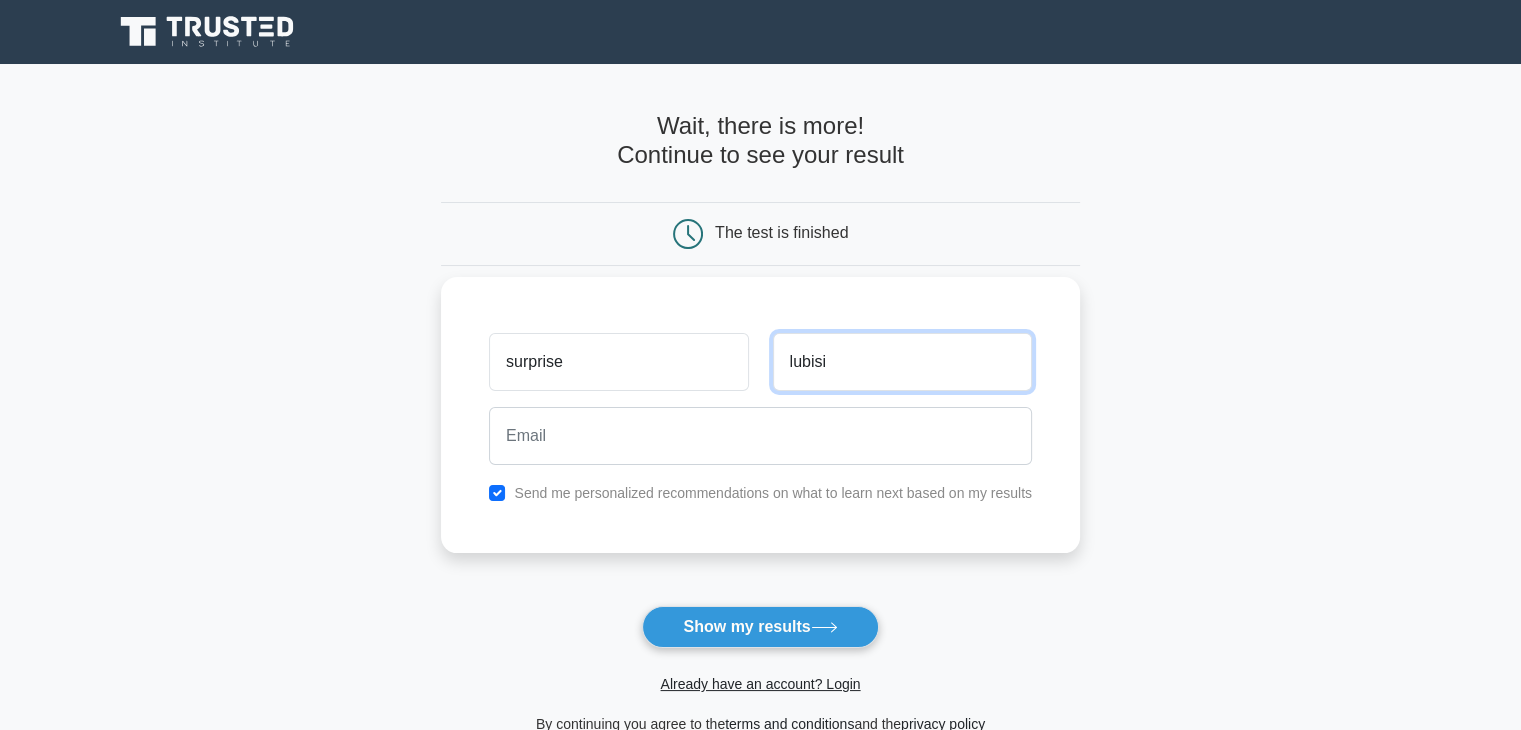 type on "lubisi" 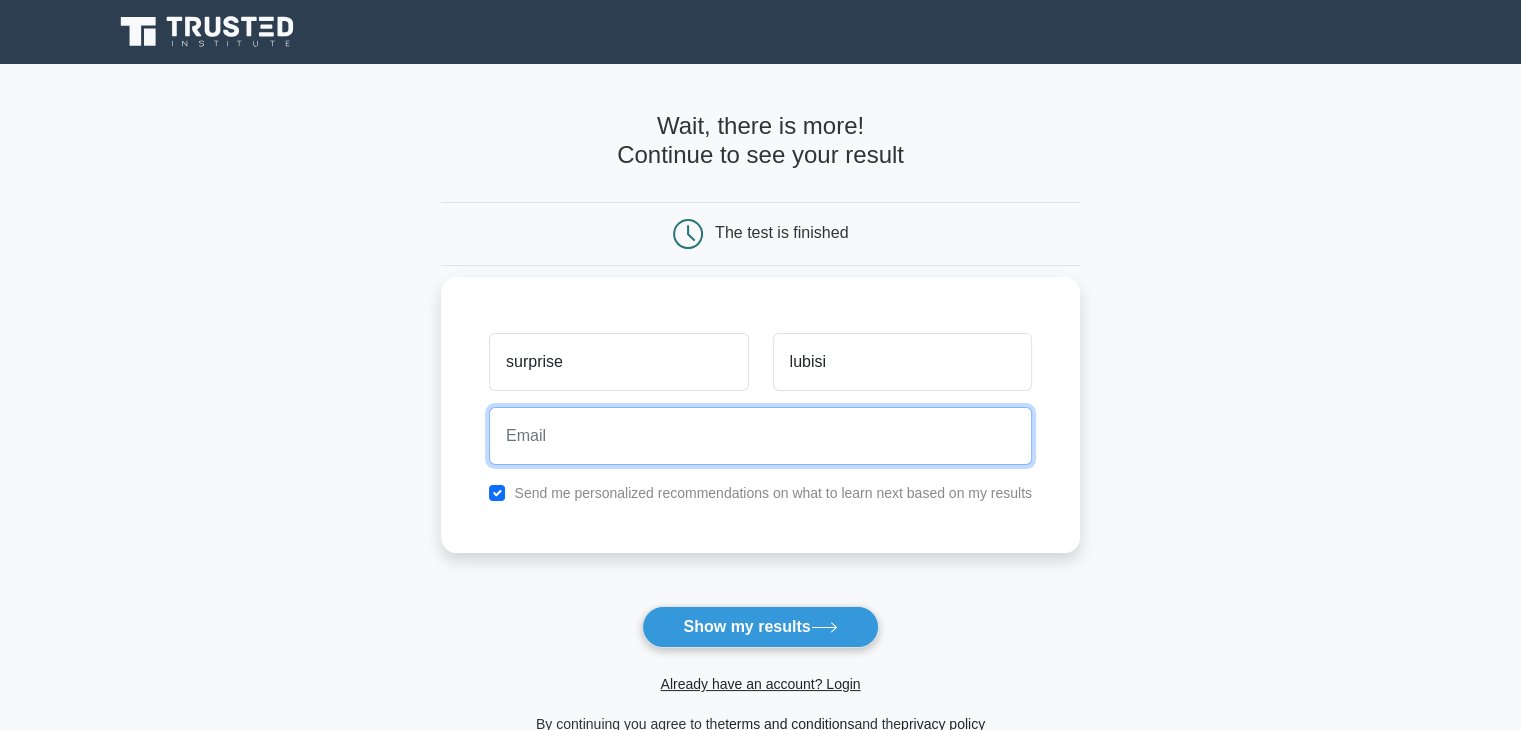 click at bounding box center [760, 436] 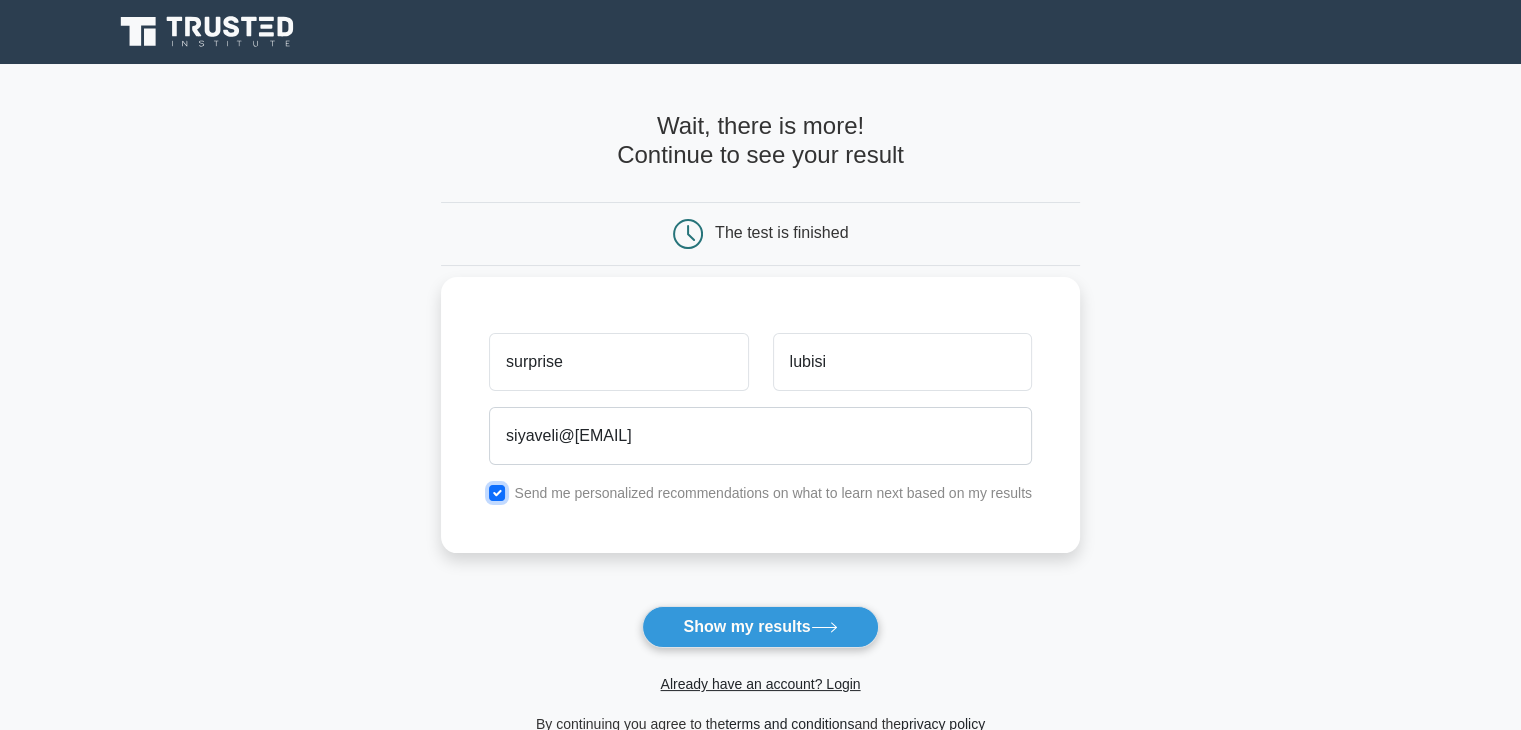 click at bounding box center [497, 493] 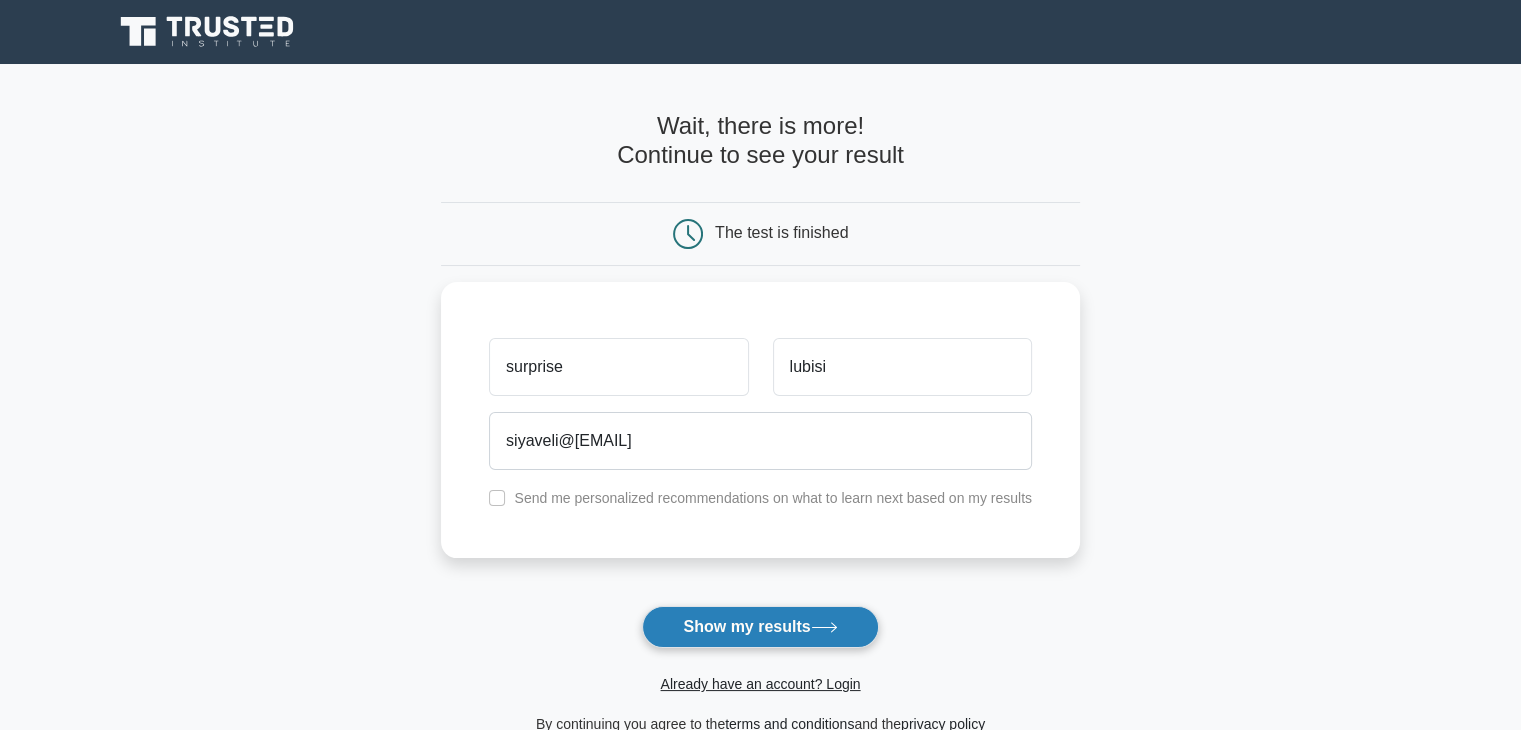 click on "Show my results" at bounding box center [760, 627] 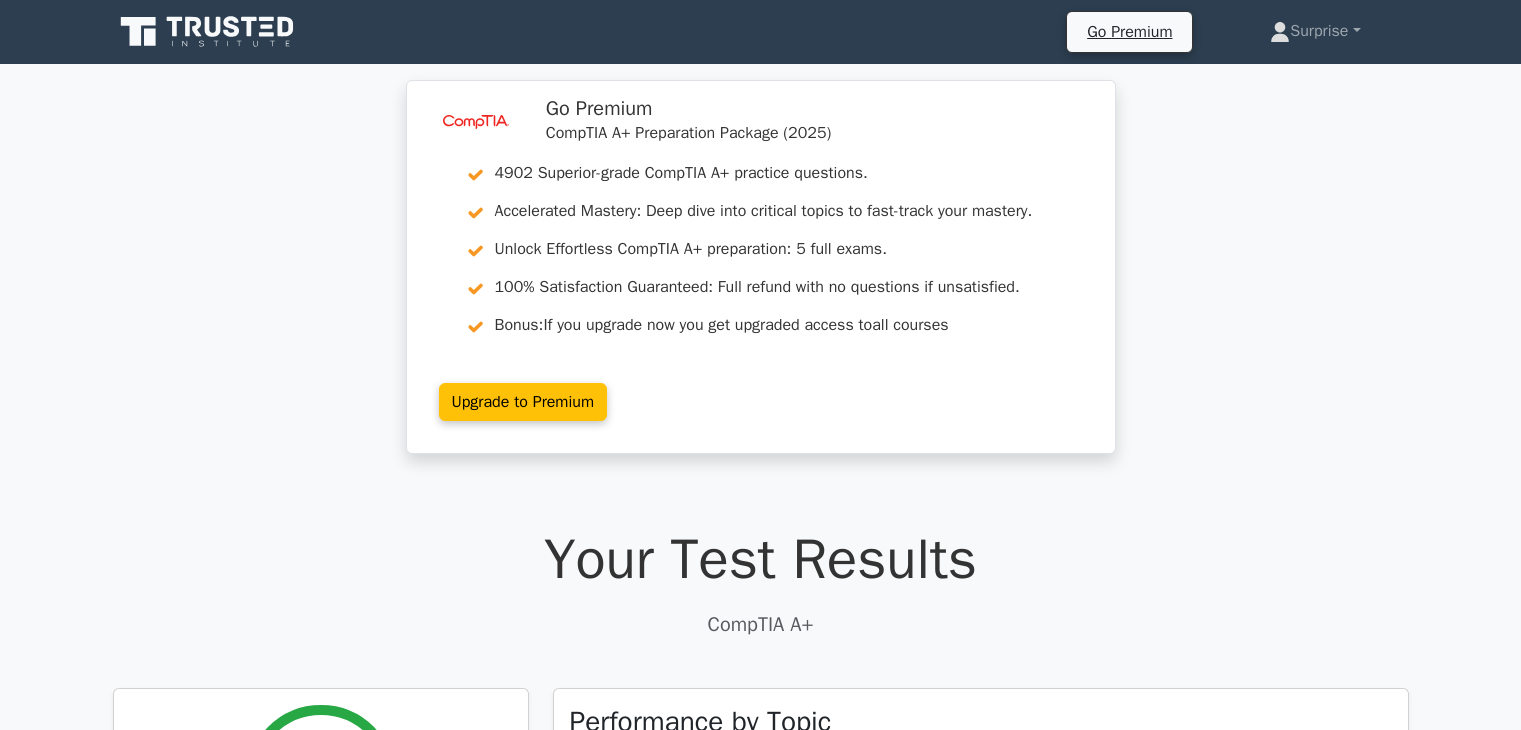 scroll, scrollTop: 0, scrollLeft: 0, axis: both 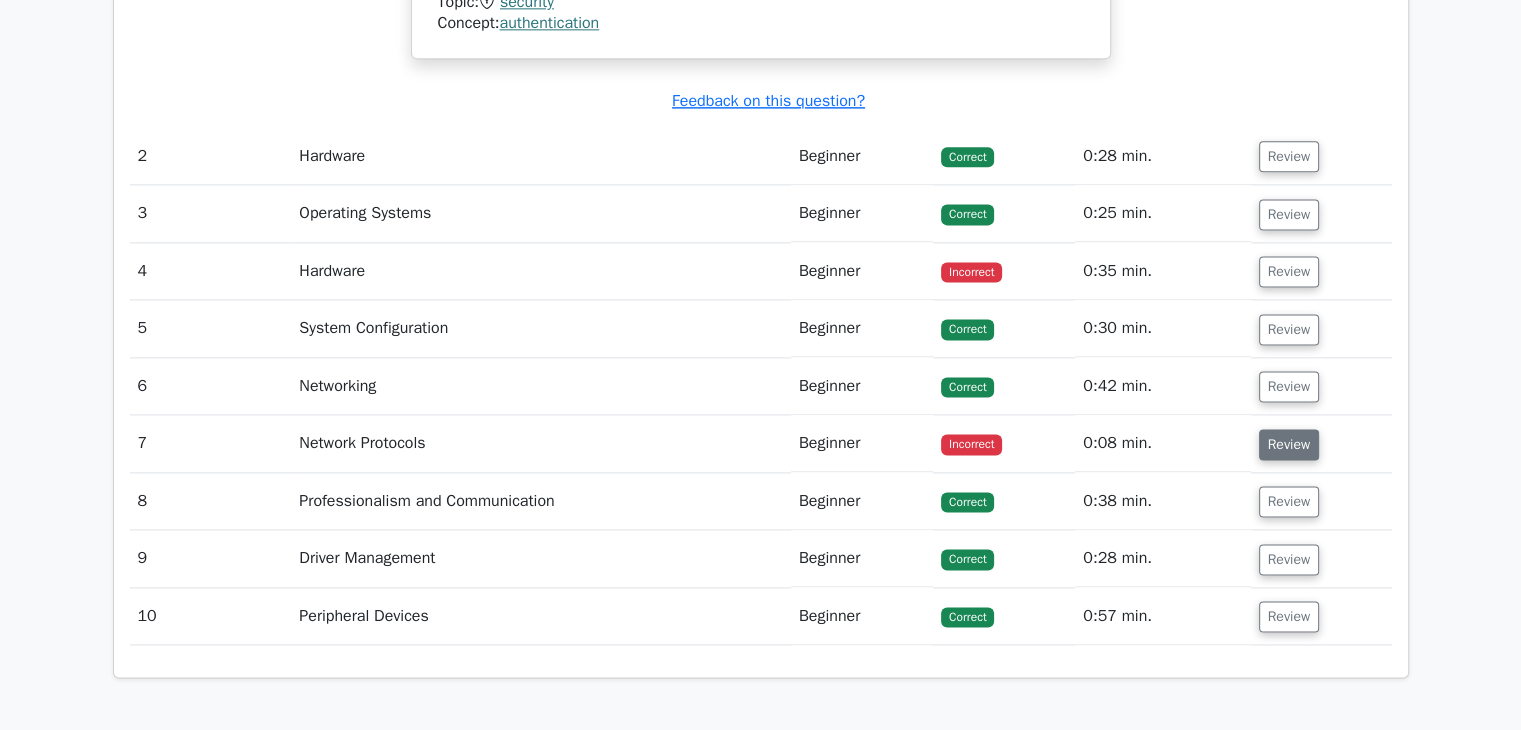 click on "Review" at bounding box center [1289, 444] 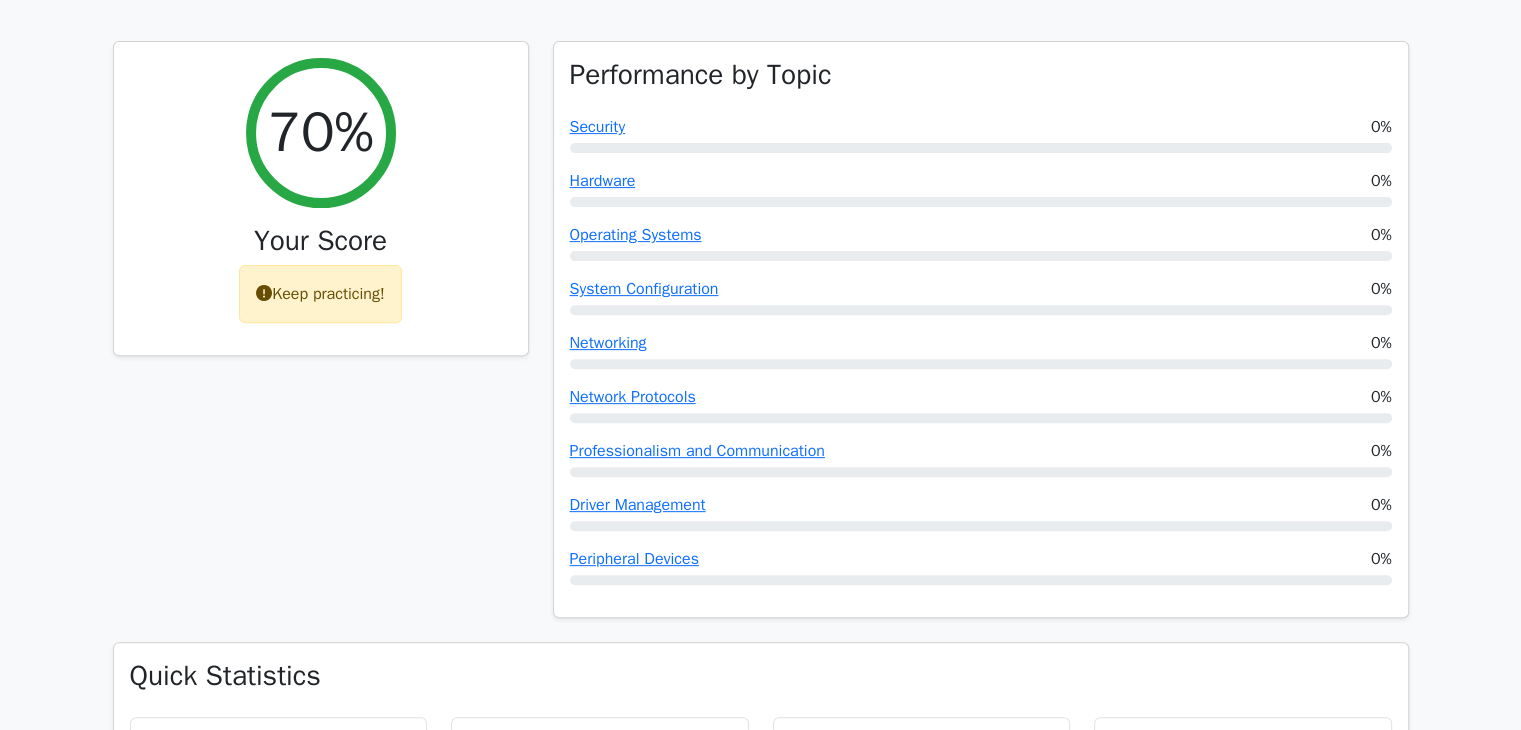 scroll, scrollTop: 0, scrollLeft: 0, axis: both 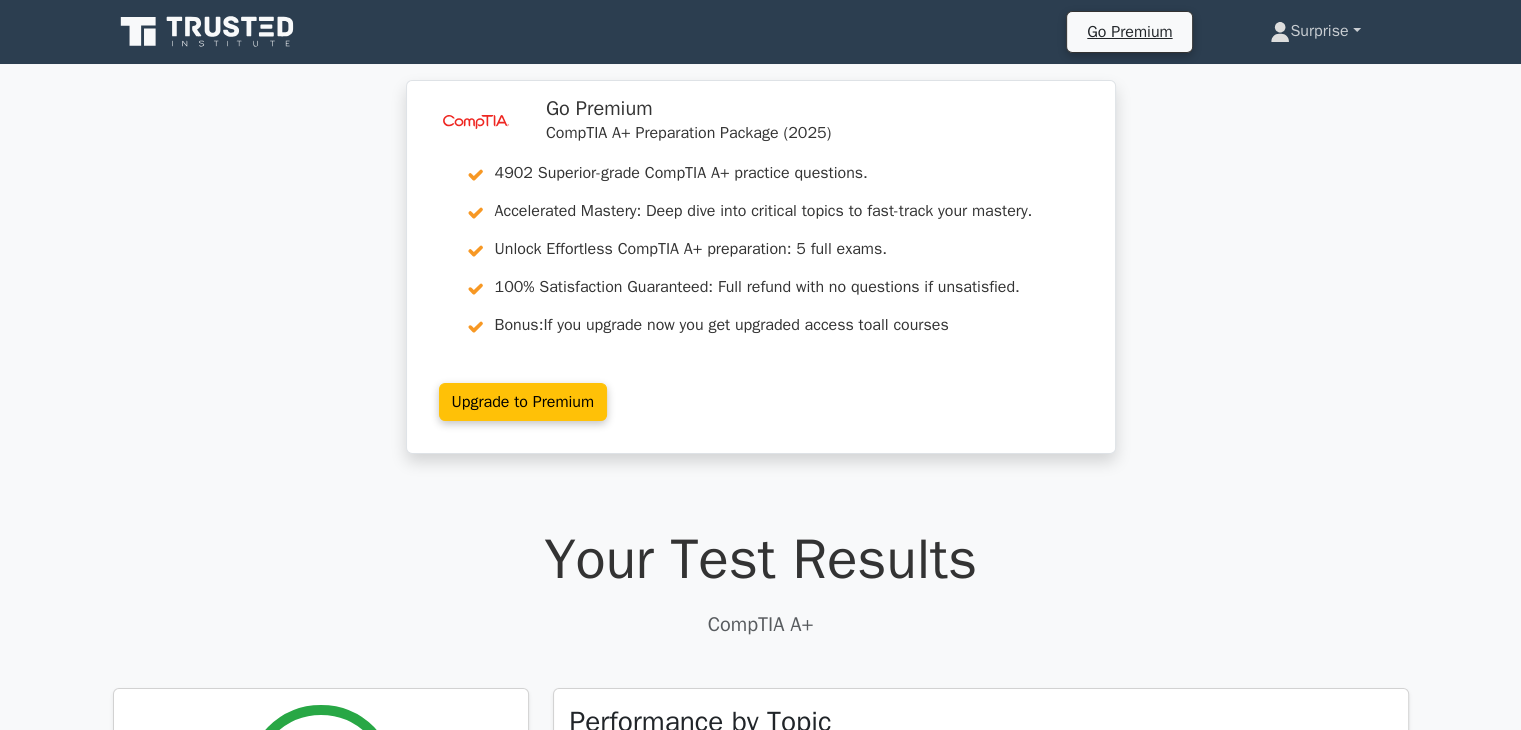 click on "Surprise" at bounding box center [1315, 31] 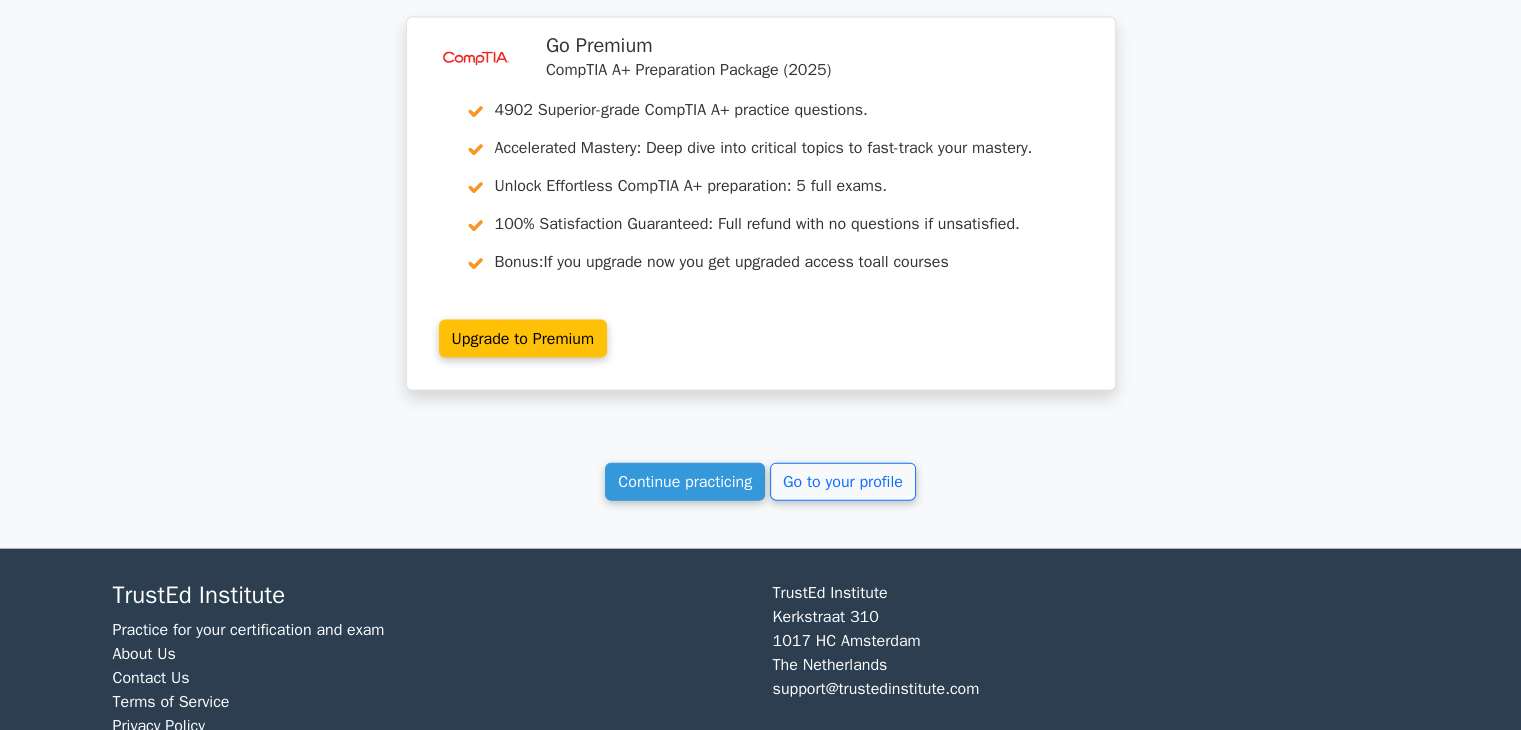 scroll, scrollTop: 4265, scrollLeft: 0, axis: vertical 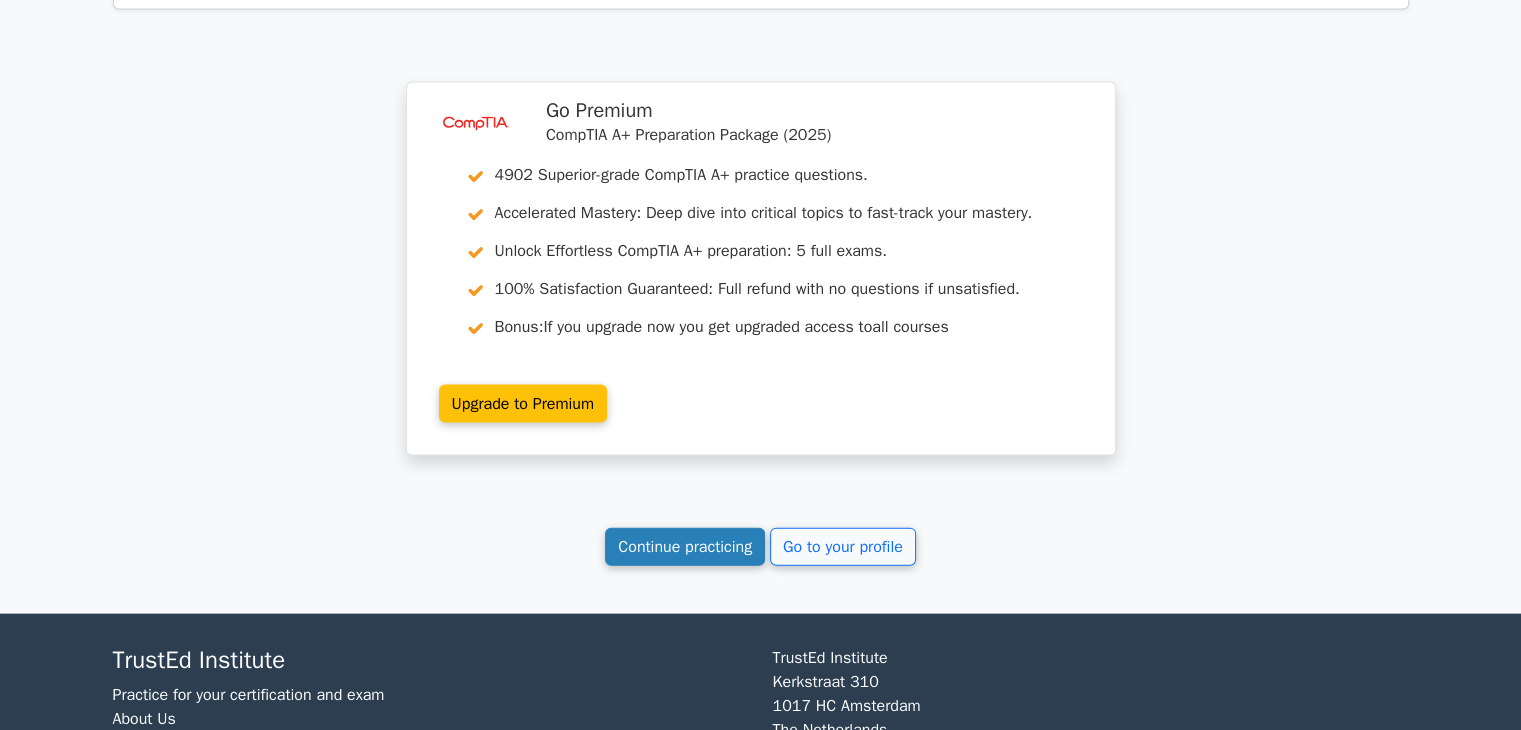 click on "Continue practicing" at bounding box center (685, 547) 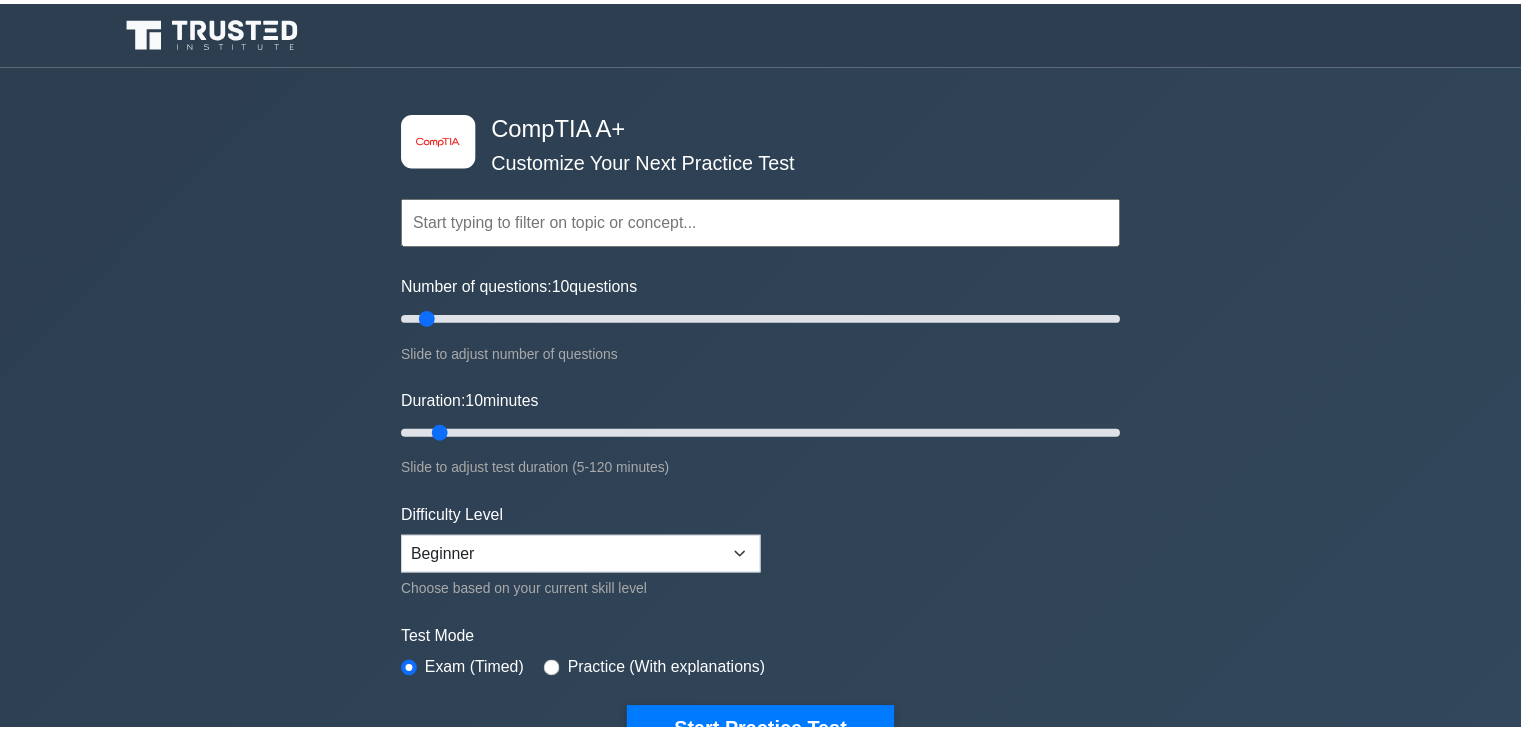 scroll, scrollTop: 0, scrollLeft: 0, axis: both 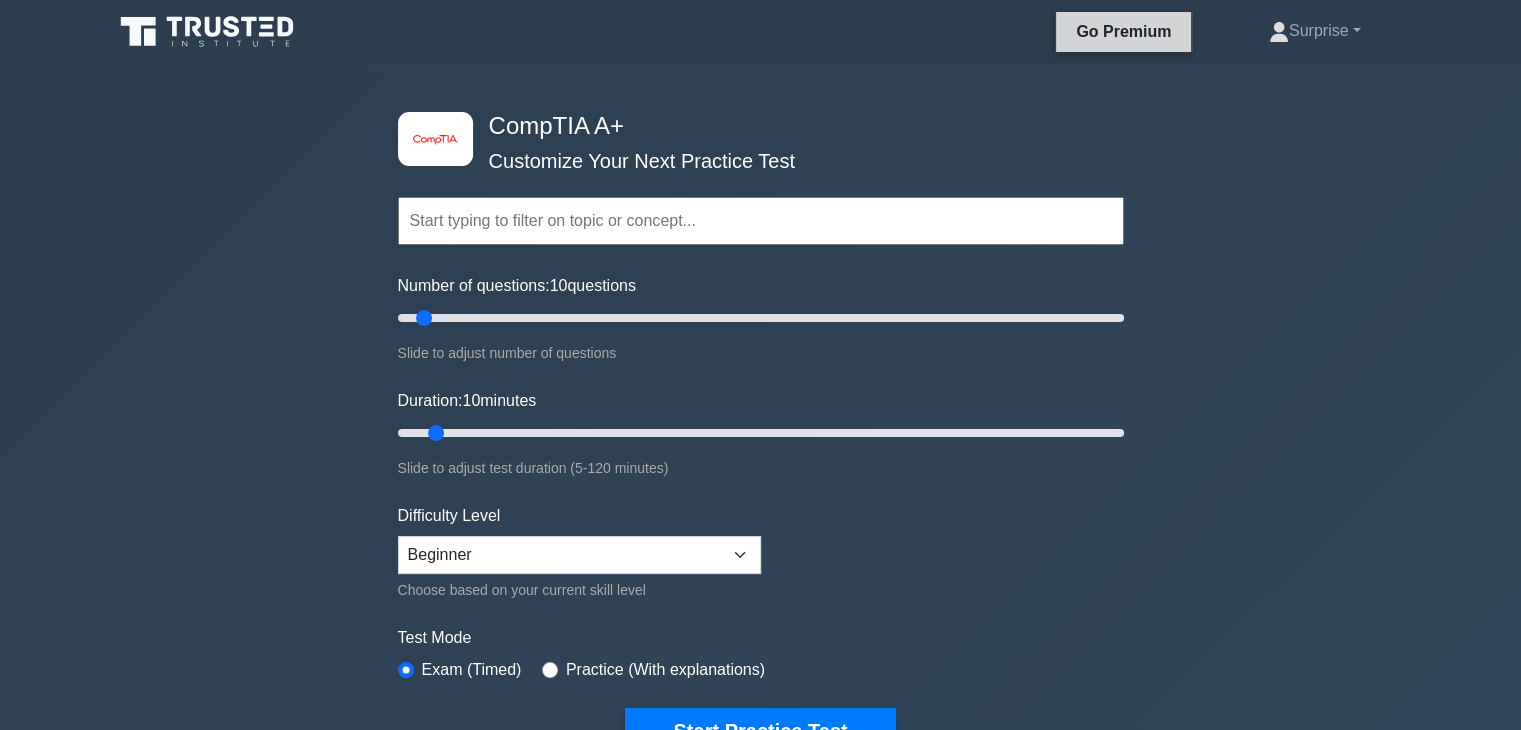 click on "Go Premium" at bounding box center [1123, 31] 